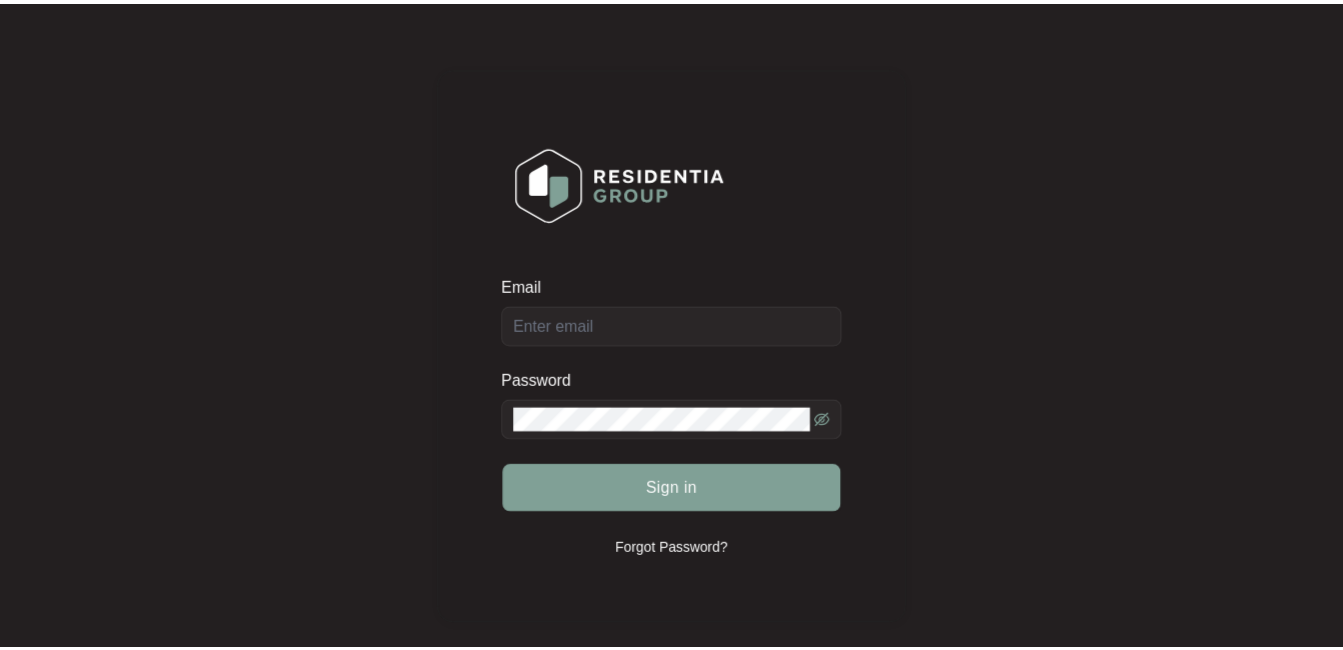 scroll, scrollTop: 0, scrollLeft: 0, axis: both 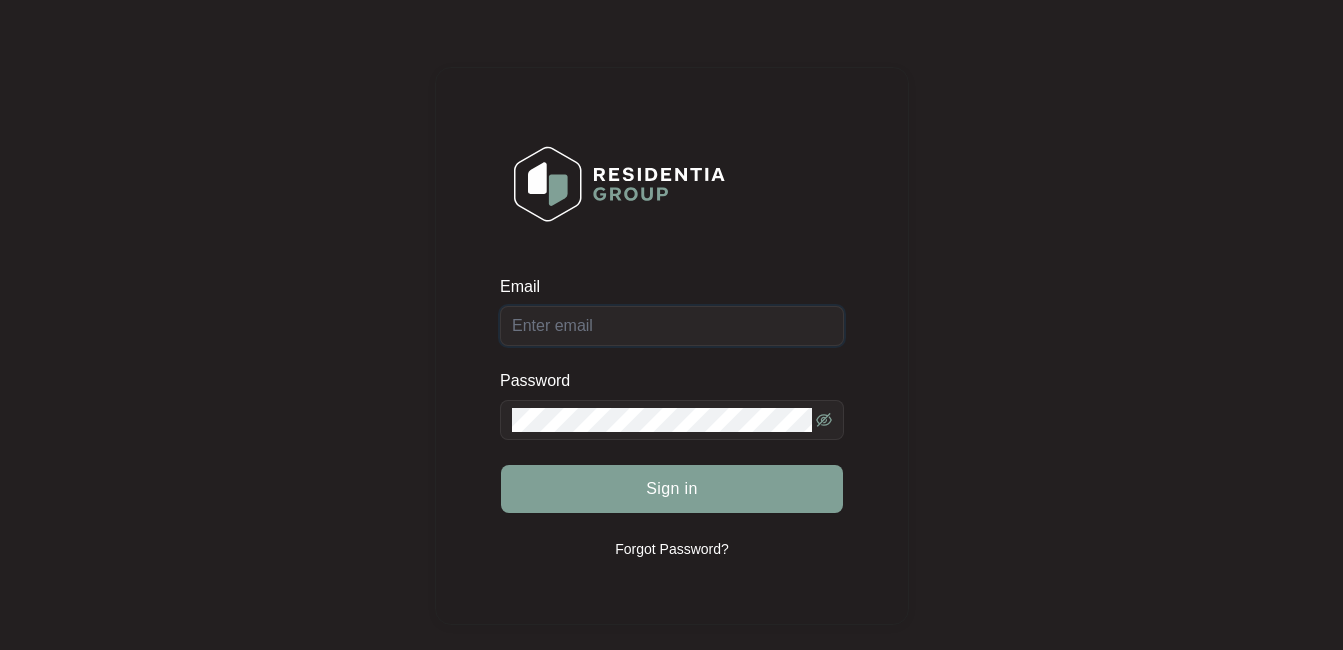 click on "Email" at bounding box center (672, 326) 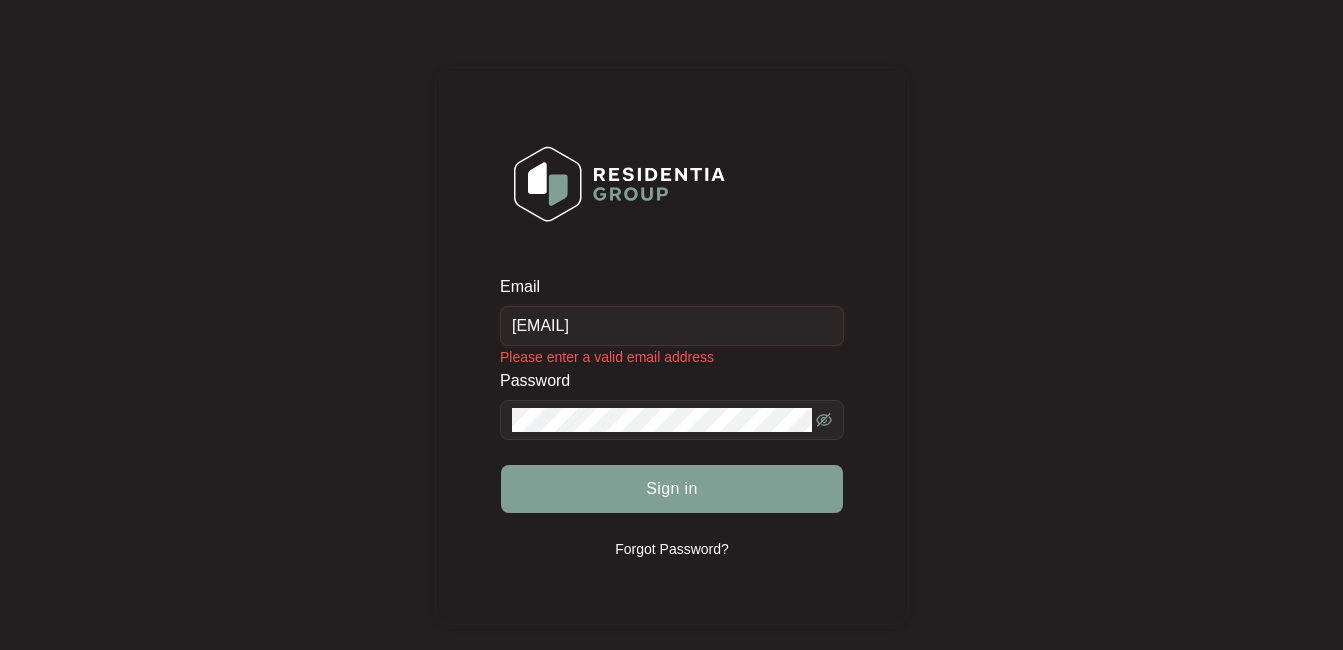 click on "[EMAIL]" at bounding box center (672, 326) 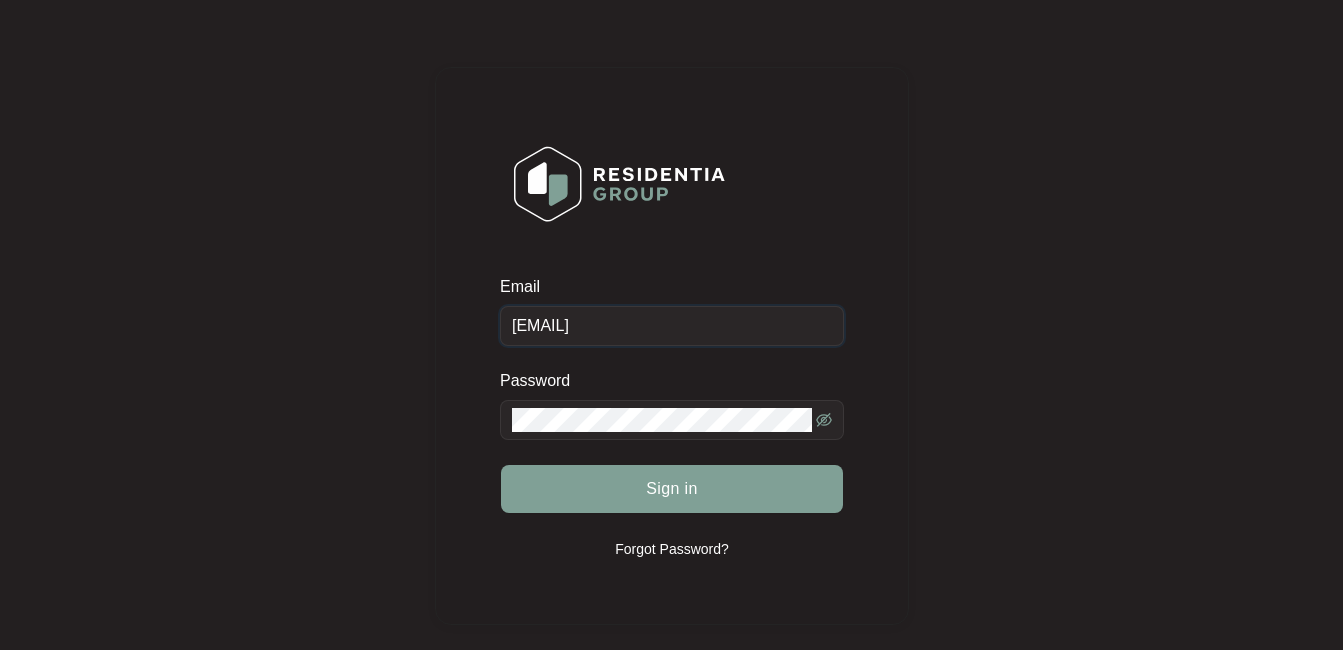 type on "[EMAIL]" 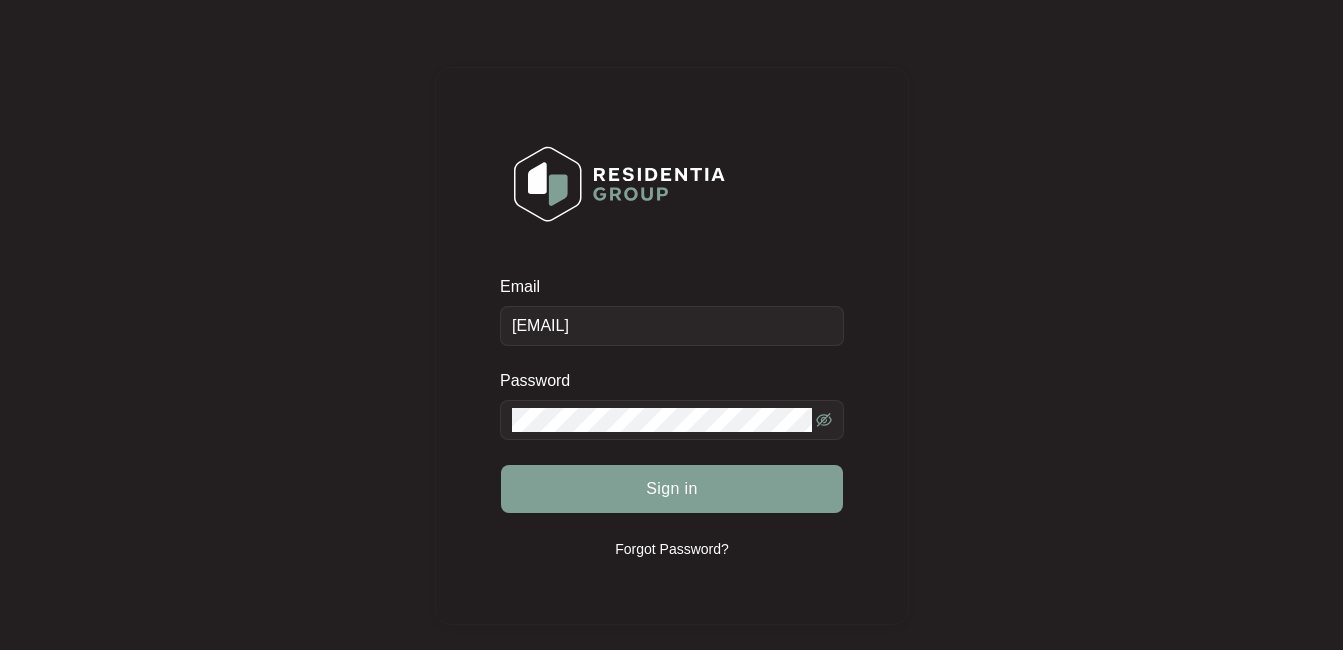 click at bounding box center [672, 420] 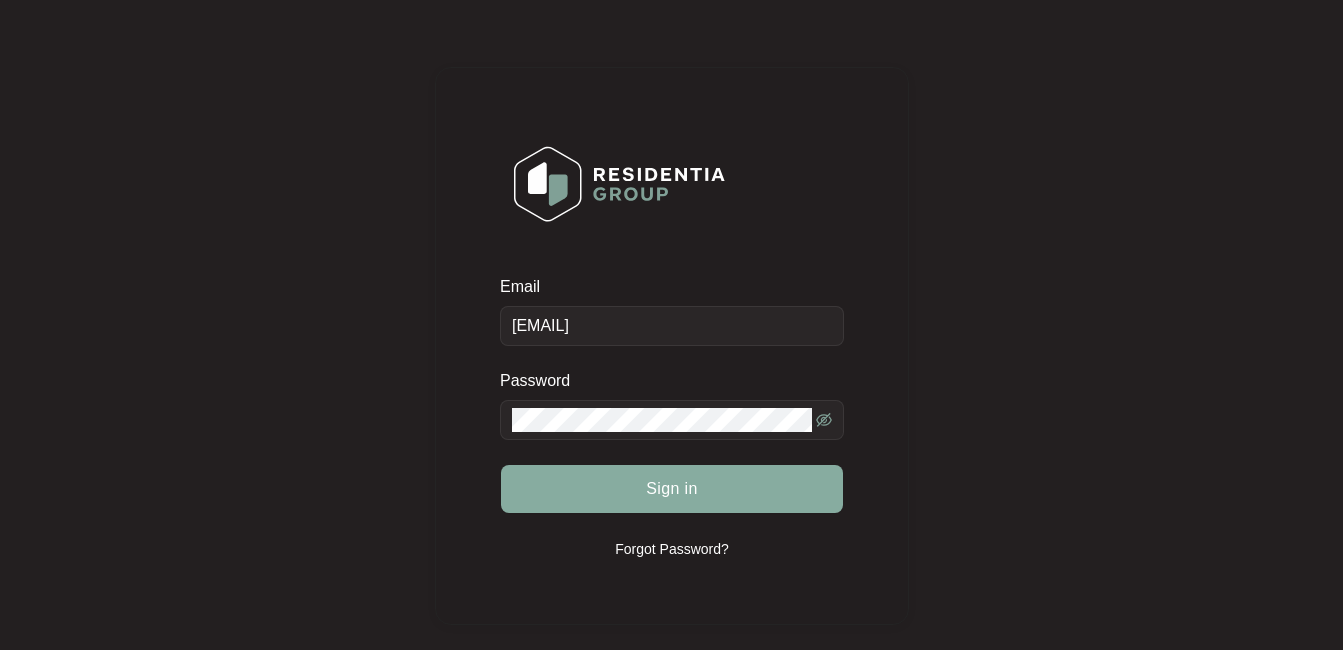 click on "Sign in" at bounding box center [672, 489] 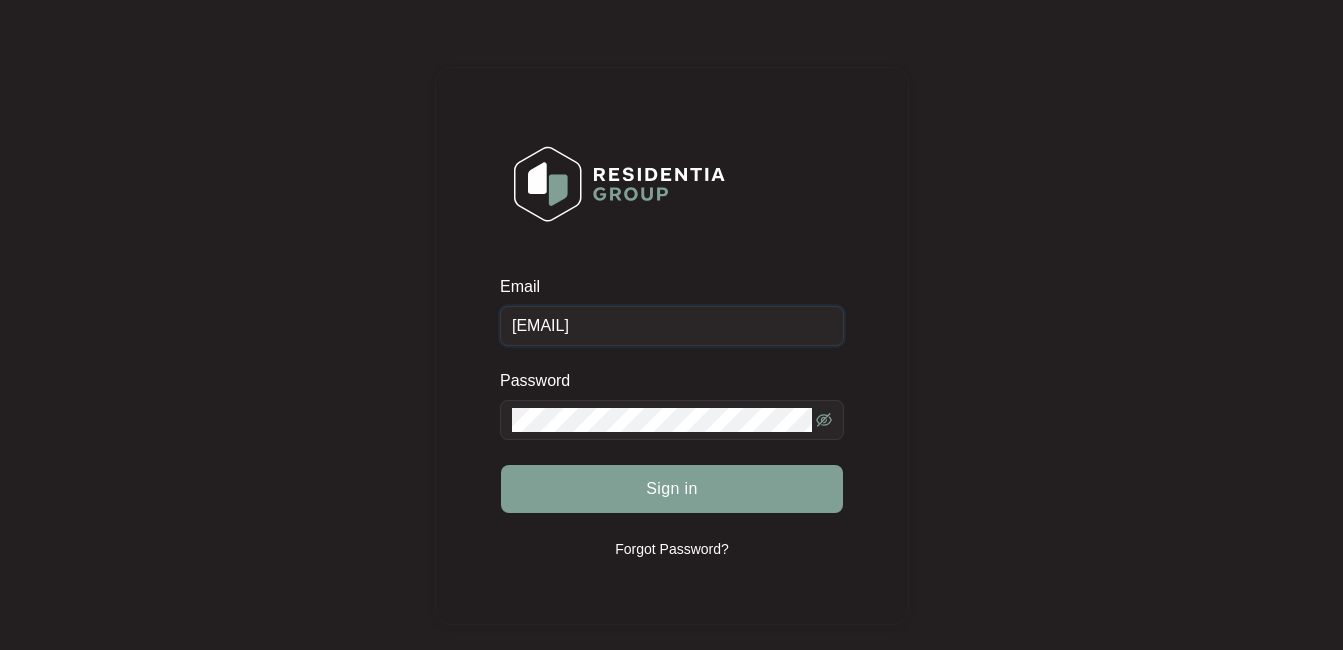 click on "[EMAIL]" at bounding box center [672, 326] 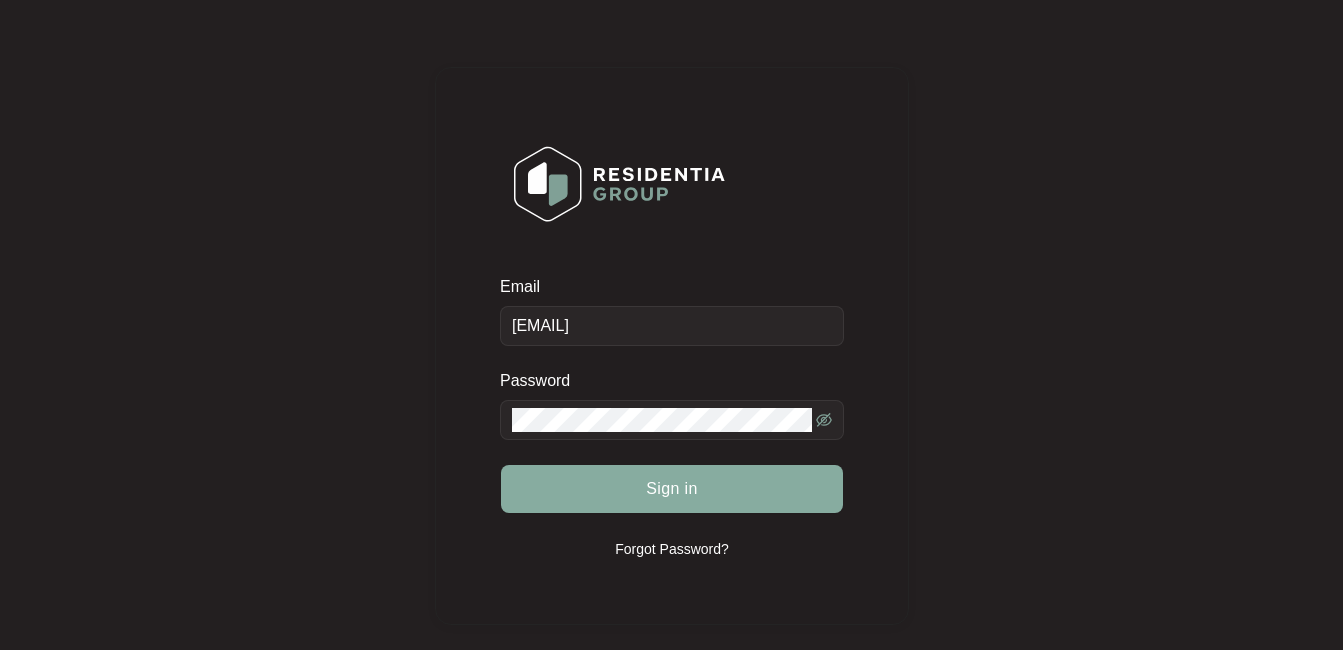 click on "Sign in" at bounding box center [672, 489] 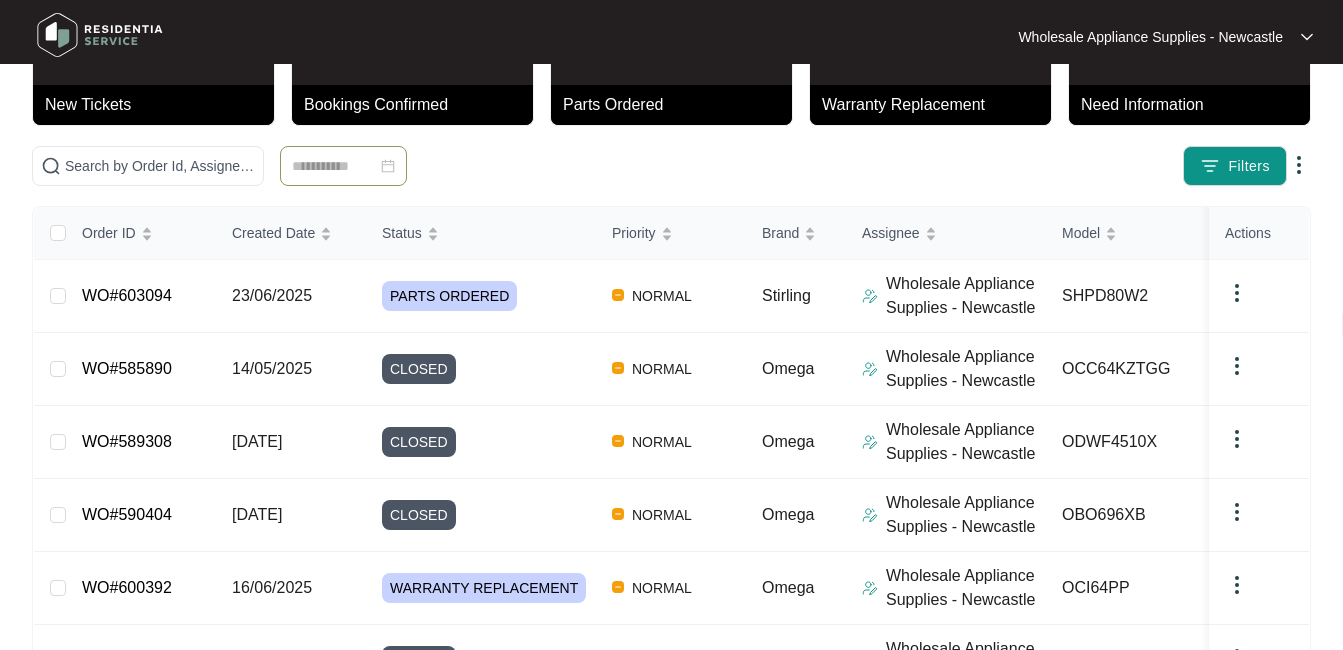 scroll, scrollTop: 0, scrollLeft: 0, axis: both 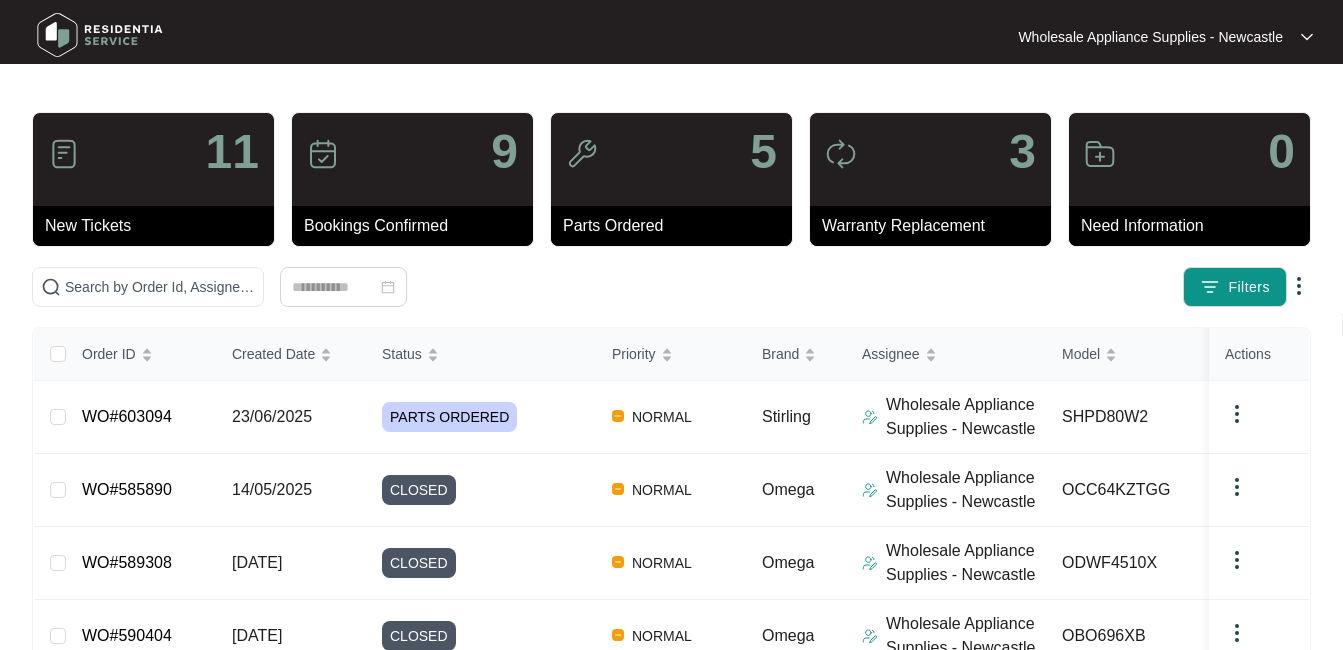 click at bounding box center [64, 154] 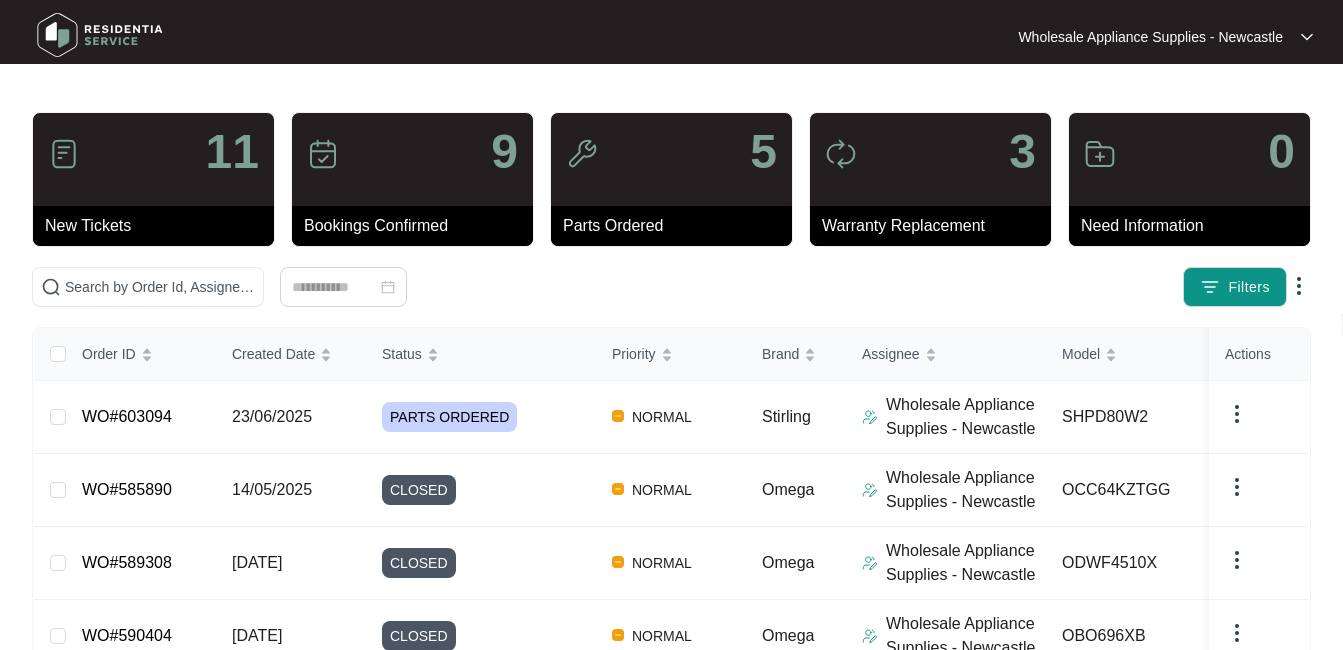 click at bounding box center (100, 35) 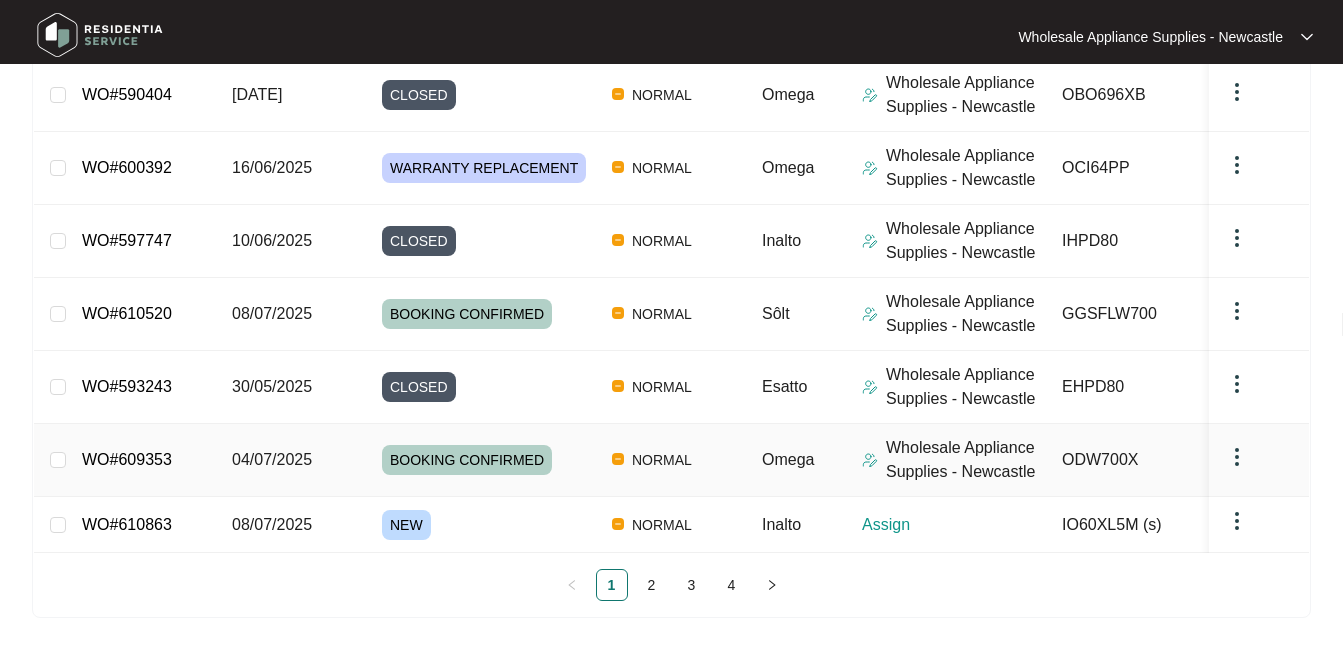 scroll, scrollTop: 0, scrollLeft: 0, axis: both 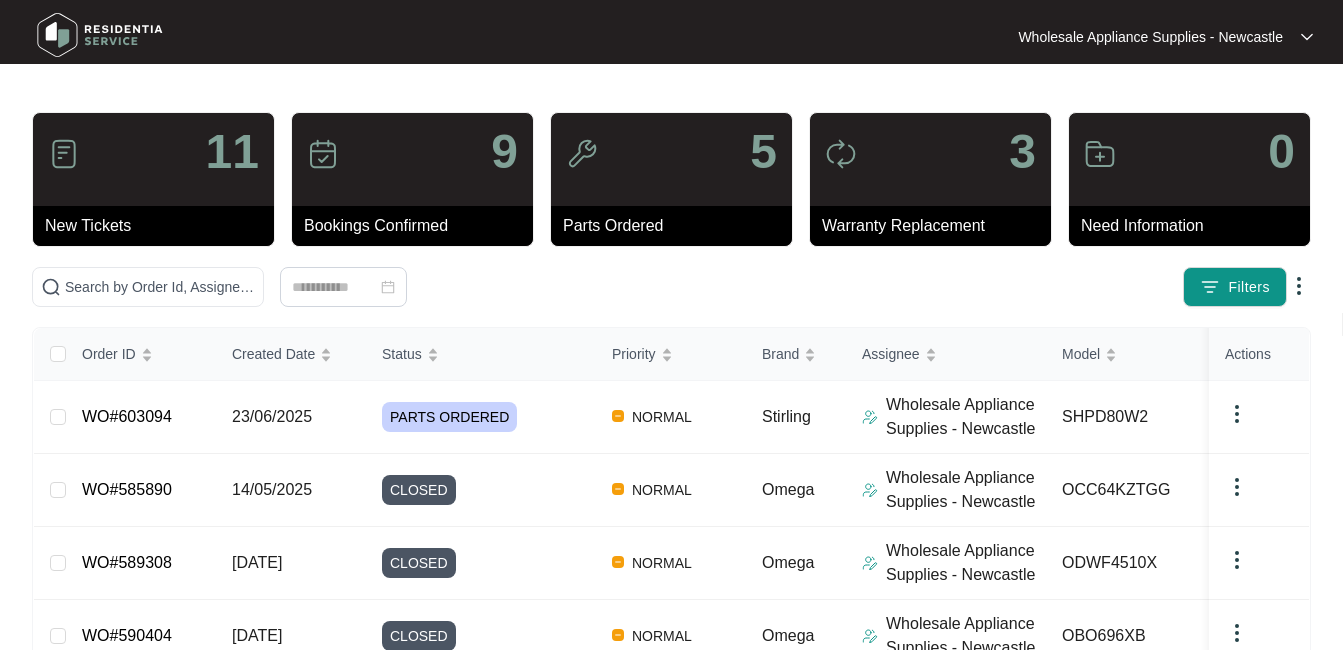 click on "Wholesale Appliance Supplies - Newcastle" at bounding box center [1150, 37] 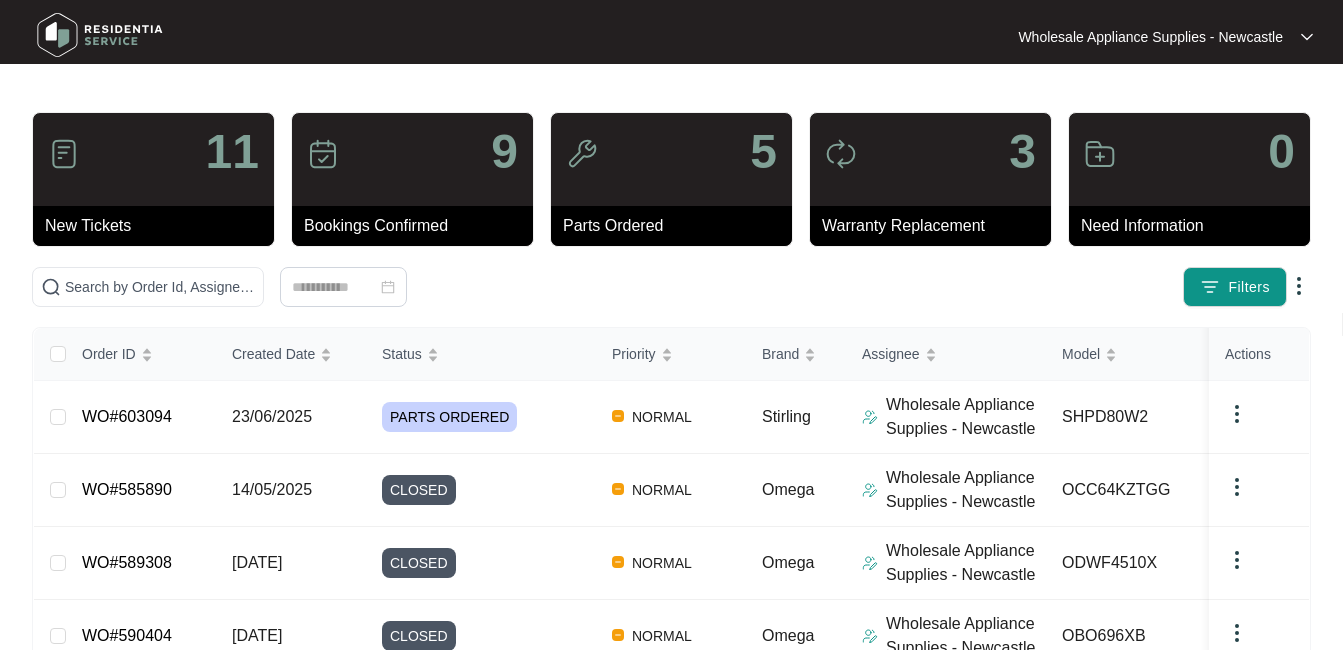 click at bounding box center [100, 35] 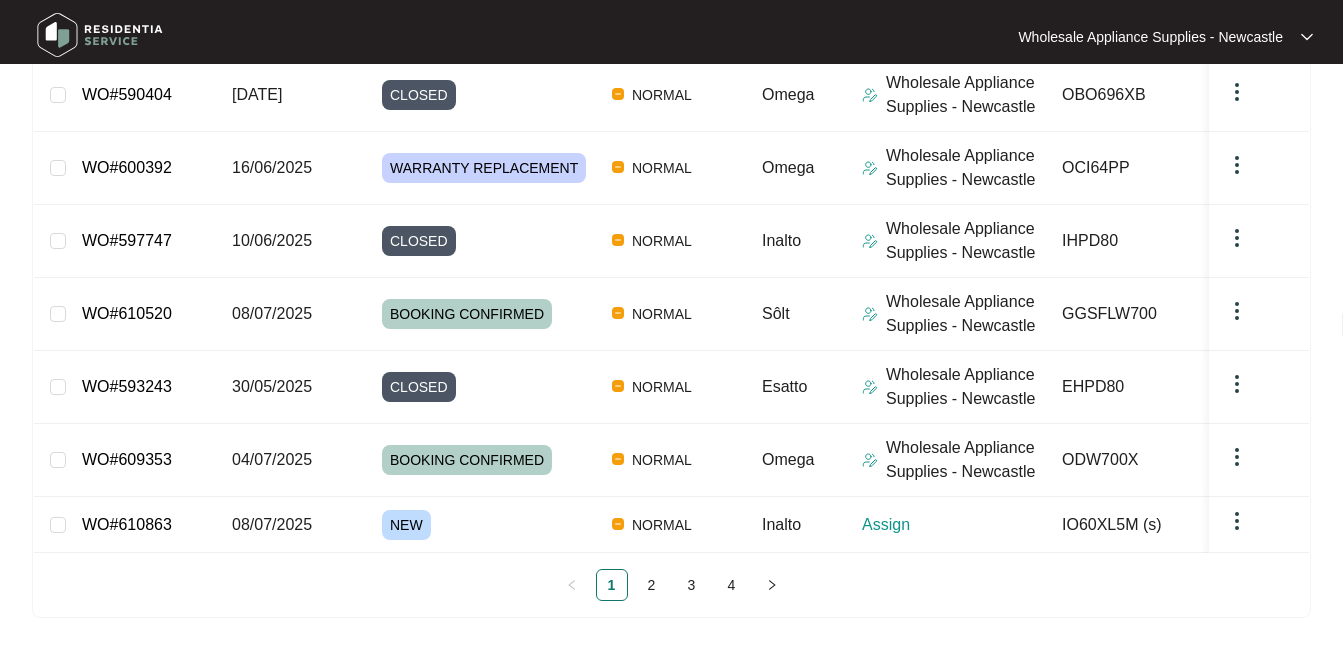 scroll, scrollTop: 0, scrollLeft: 0, axis: both 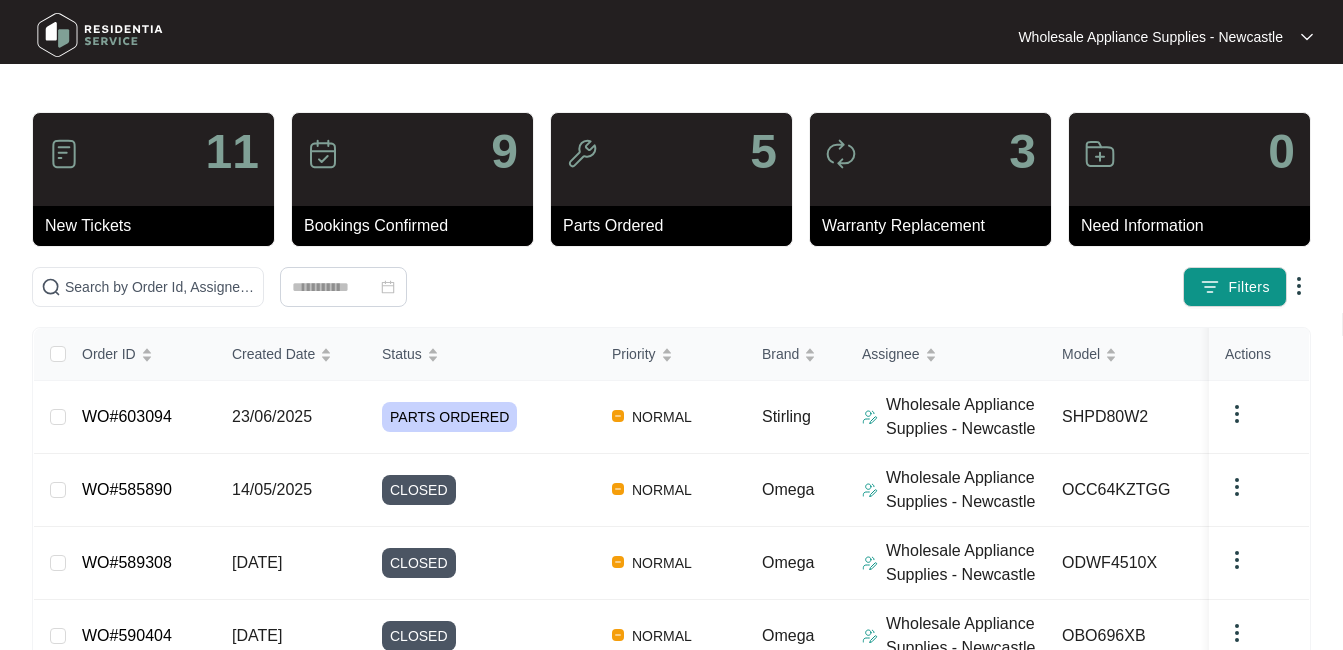 click at bounding box center (100, 35) 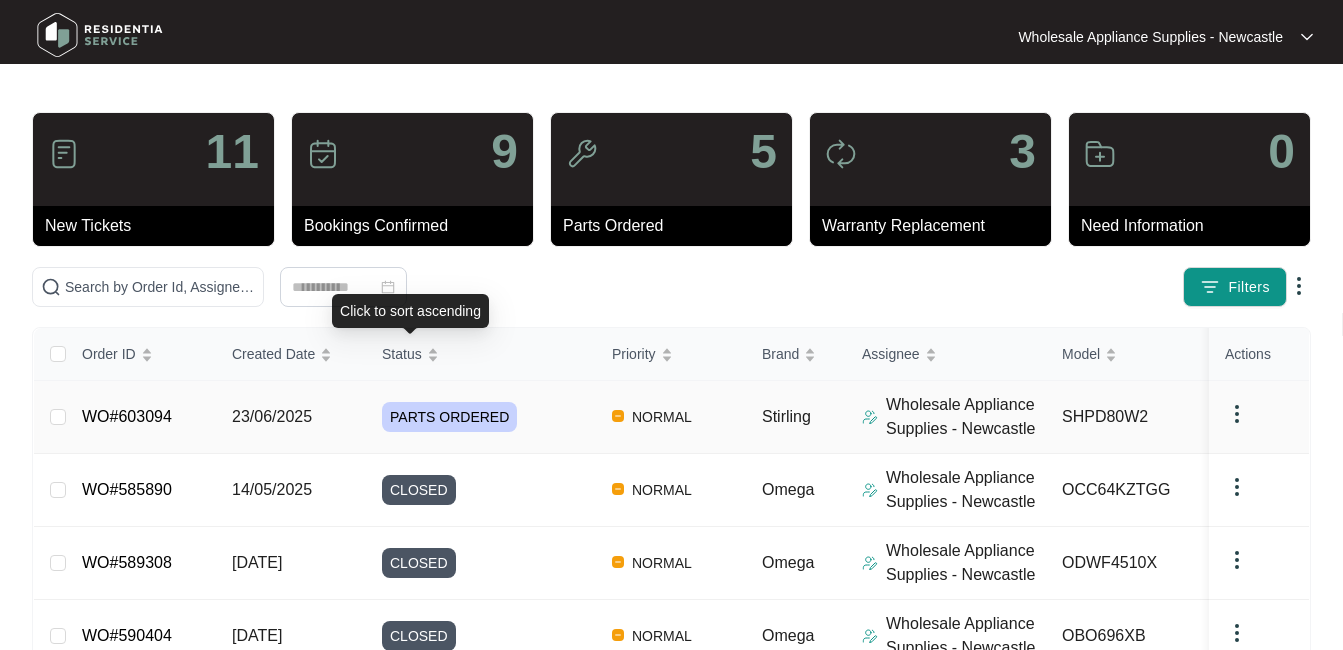 scroll, scrollTop: 555, scrollLeft: 0, axis: vertical 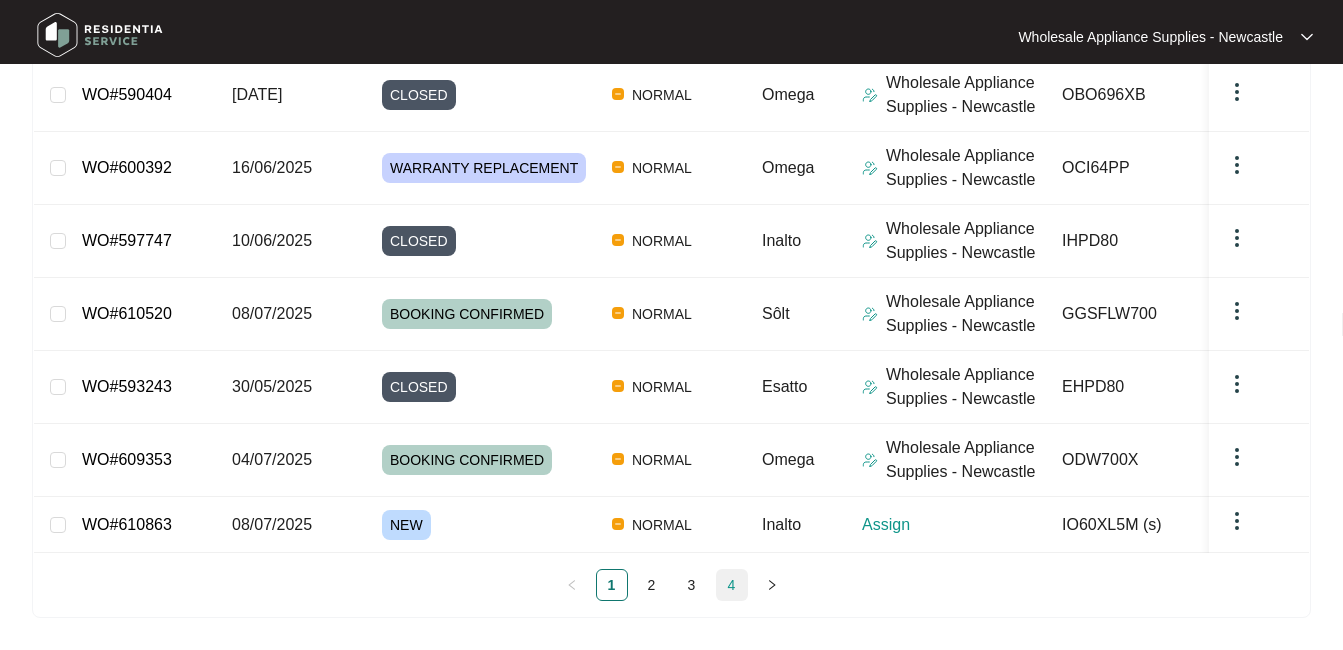 click on "4" at bounding box center [732, 585] 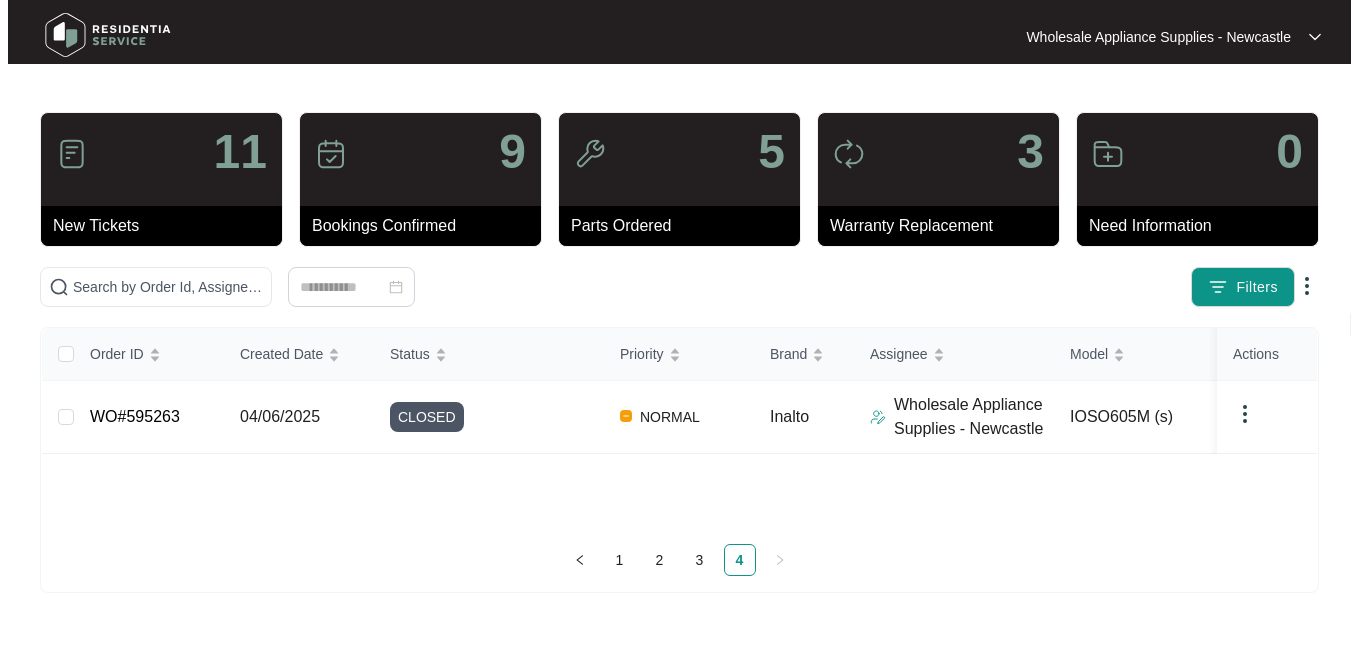 scroll, scrollTop: 0, scrollLeft: 0, axis: both 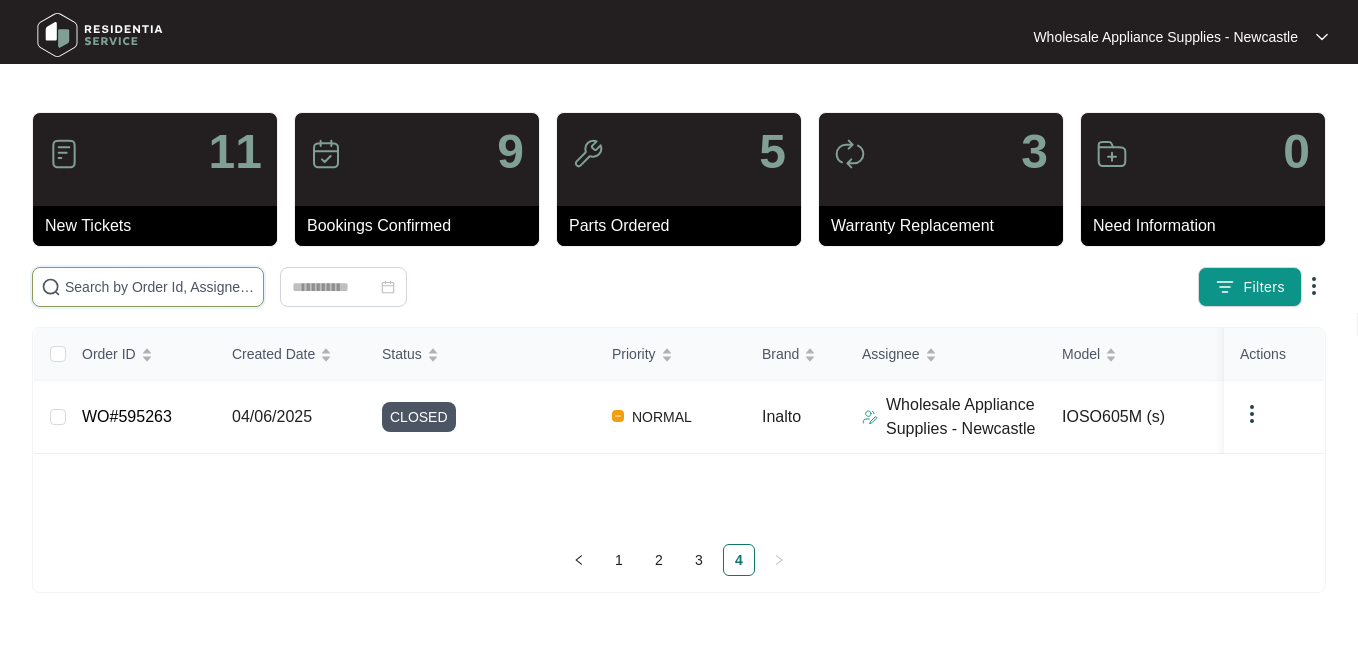 click at bounding box center (160, 287) 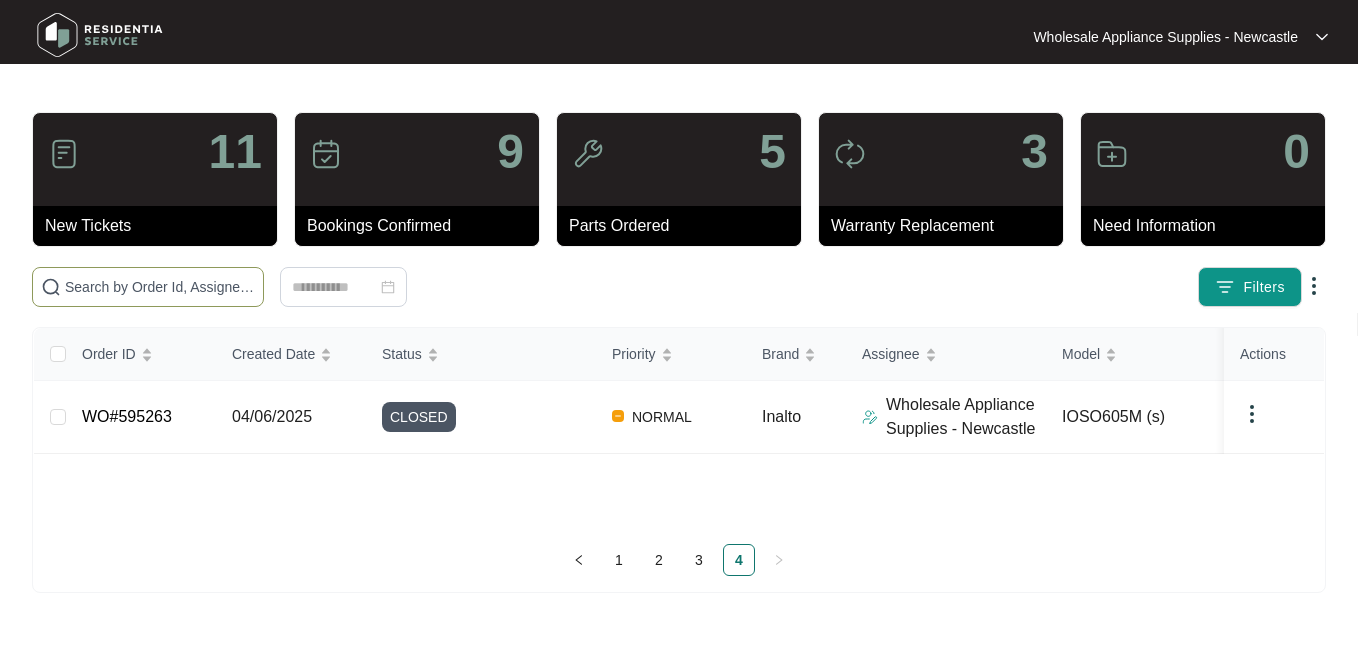 click on "11" at bounding box center [155, 159] 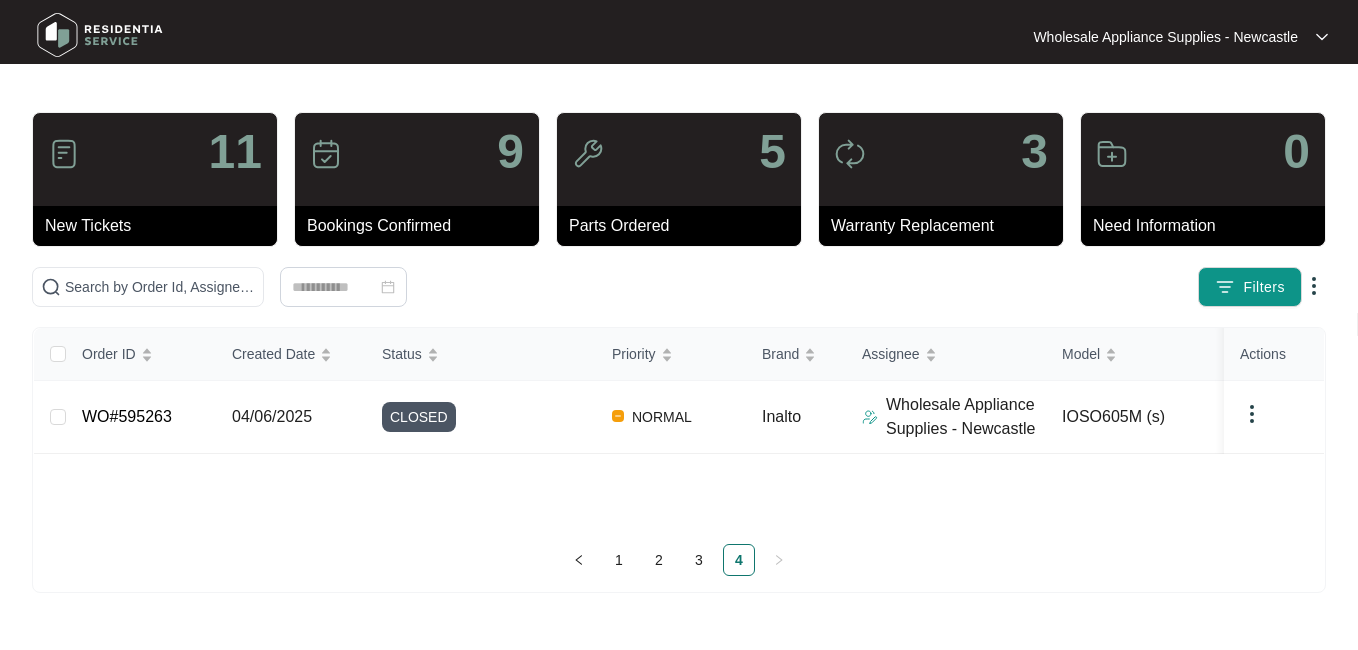 click at bounding box center (64, 154) 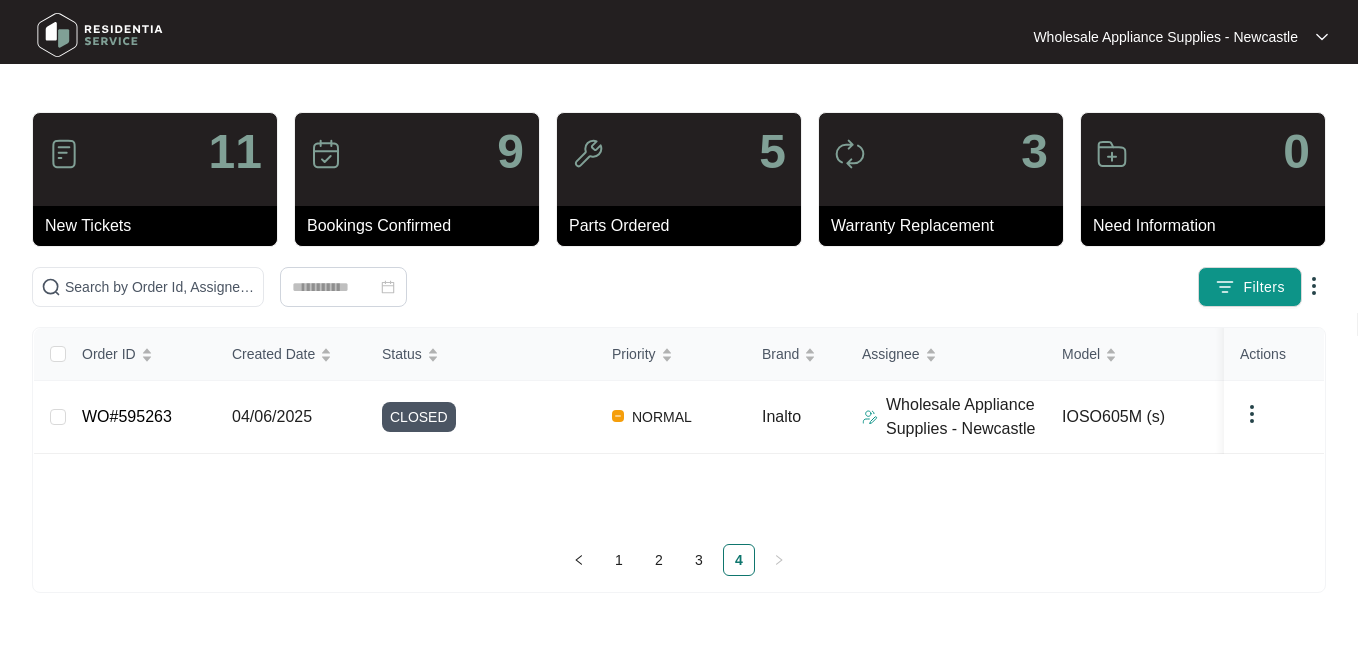 click at bounding box center [64, 154] 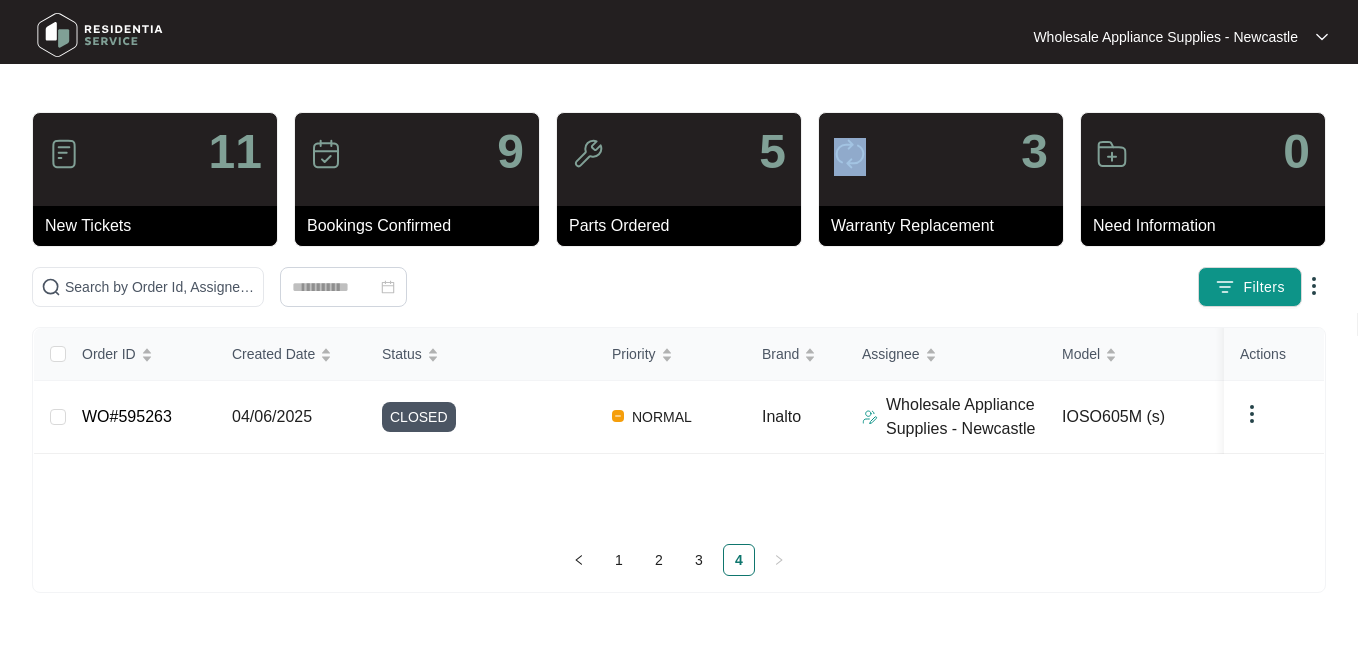 click on "Parts Ordered" at bounding box center (161, 226) 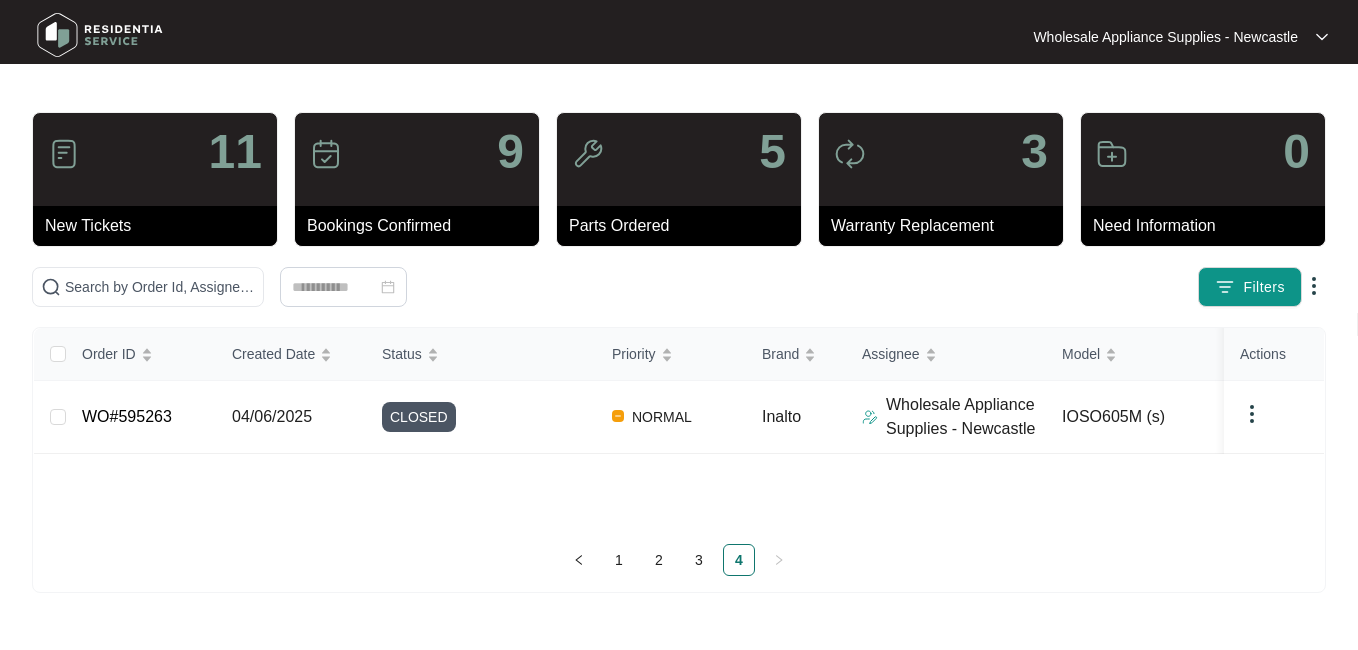 click on "5" at bounding box center [155, 159] 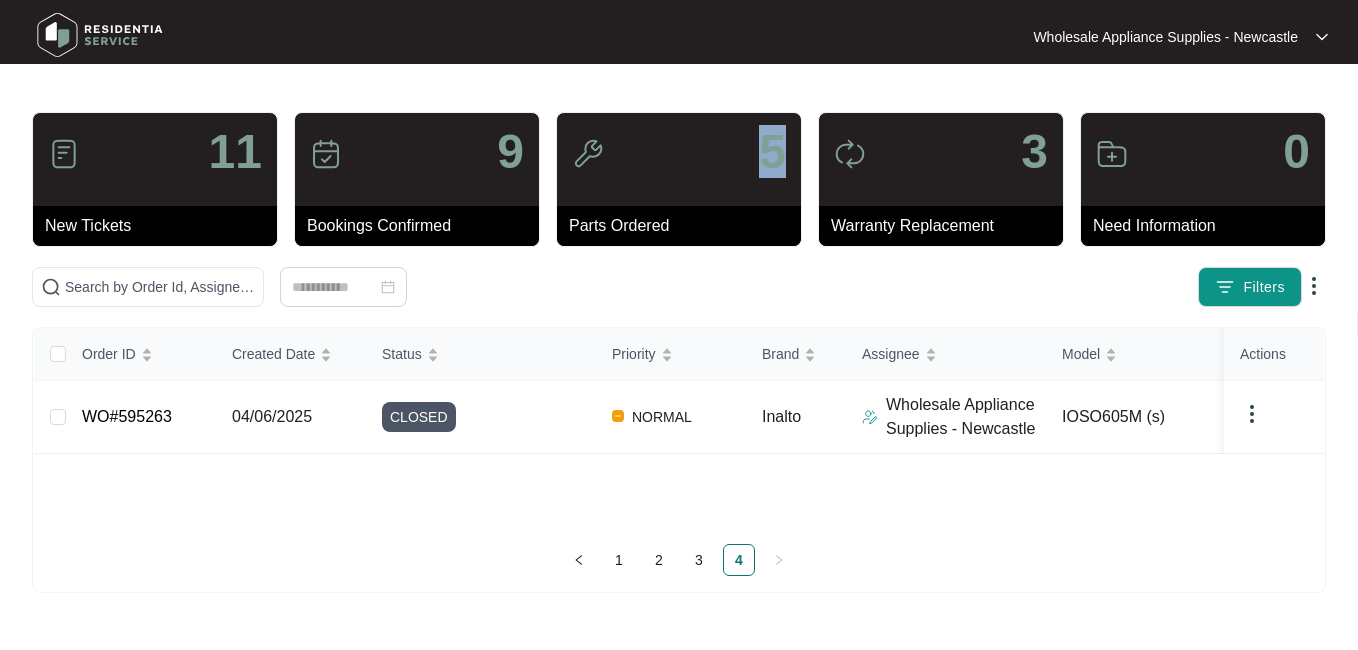 click on "5" at bounding box center [155, 159] 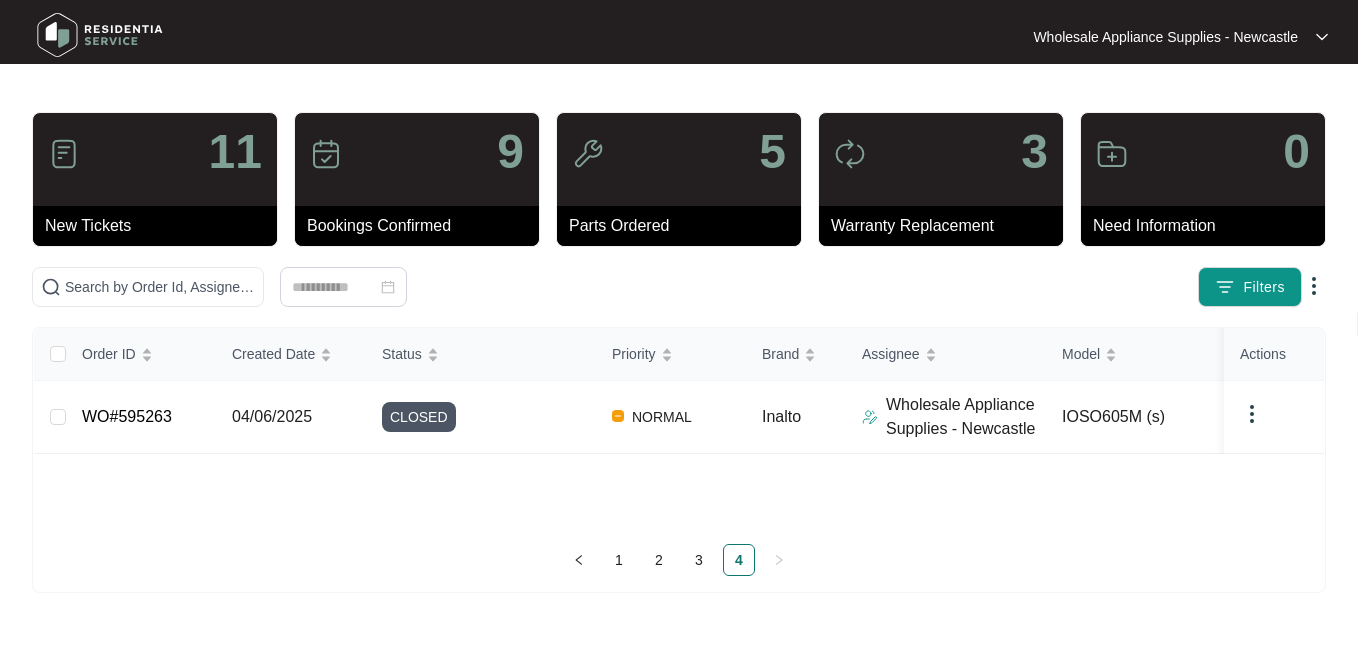 drag, startPoint x: 1127, startPoint y: 216, endPoint x: 1123, endPoint y: 191, distance: 25.317978 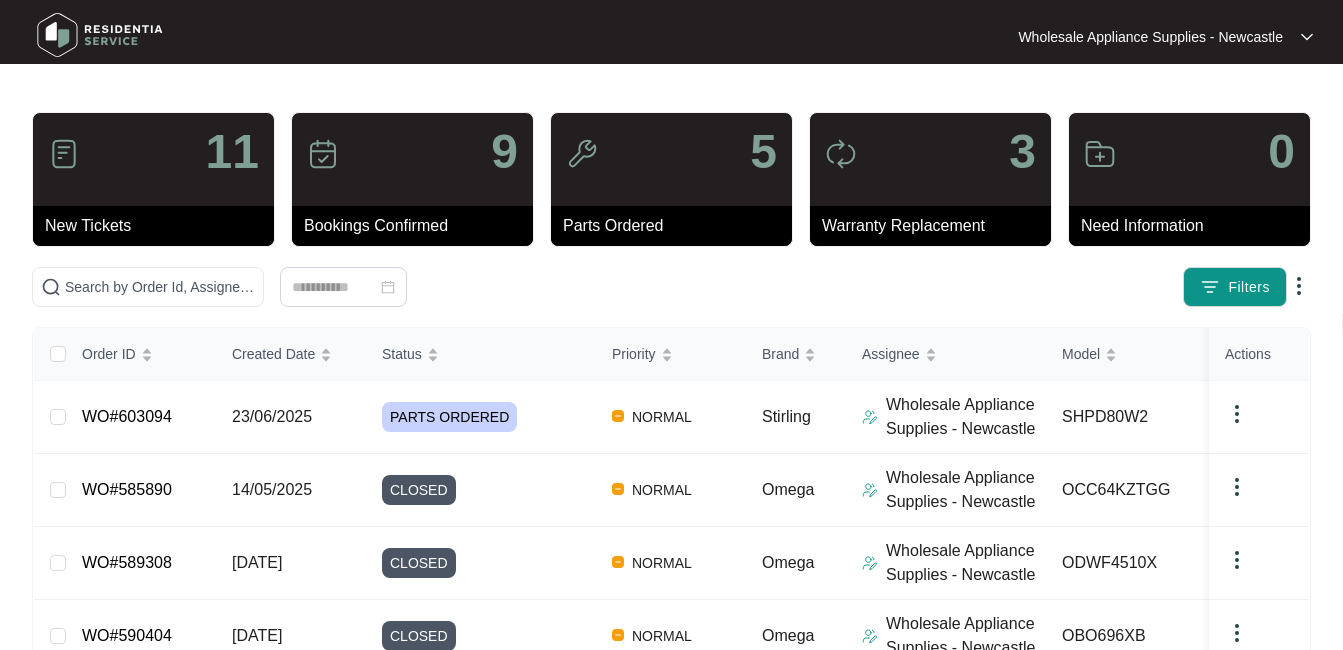 scroll, scrollTop: 0, scrollLeft: 0, axis: both 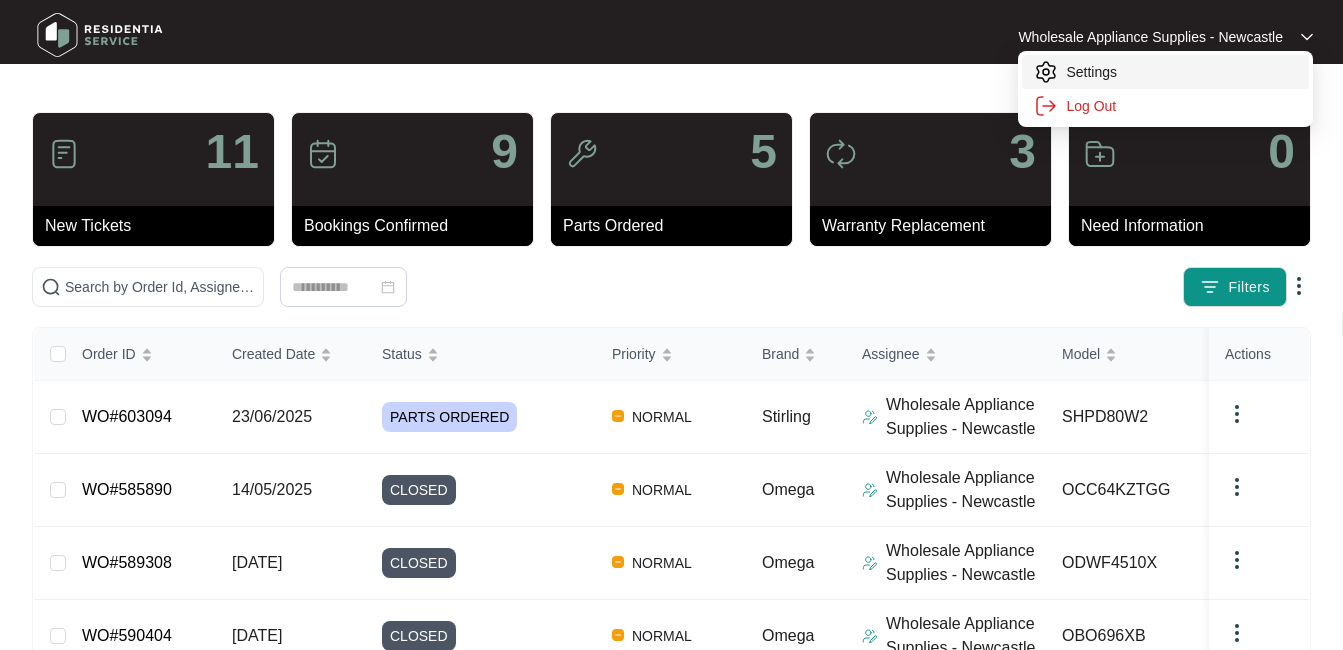 click on "Settings" at bounding box center (1181, 72) 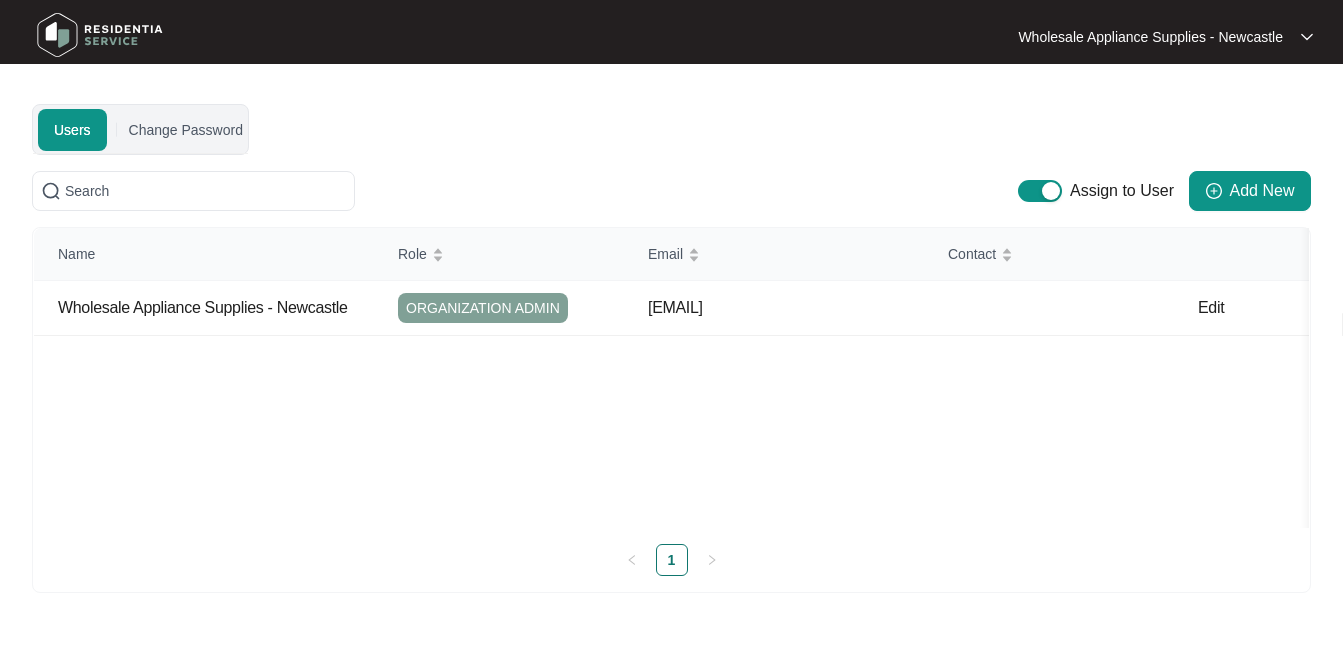 click at bounding box center (100, 35) 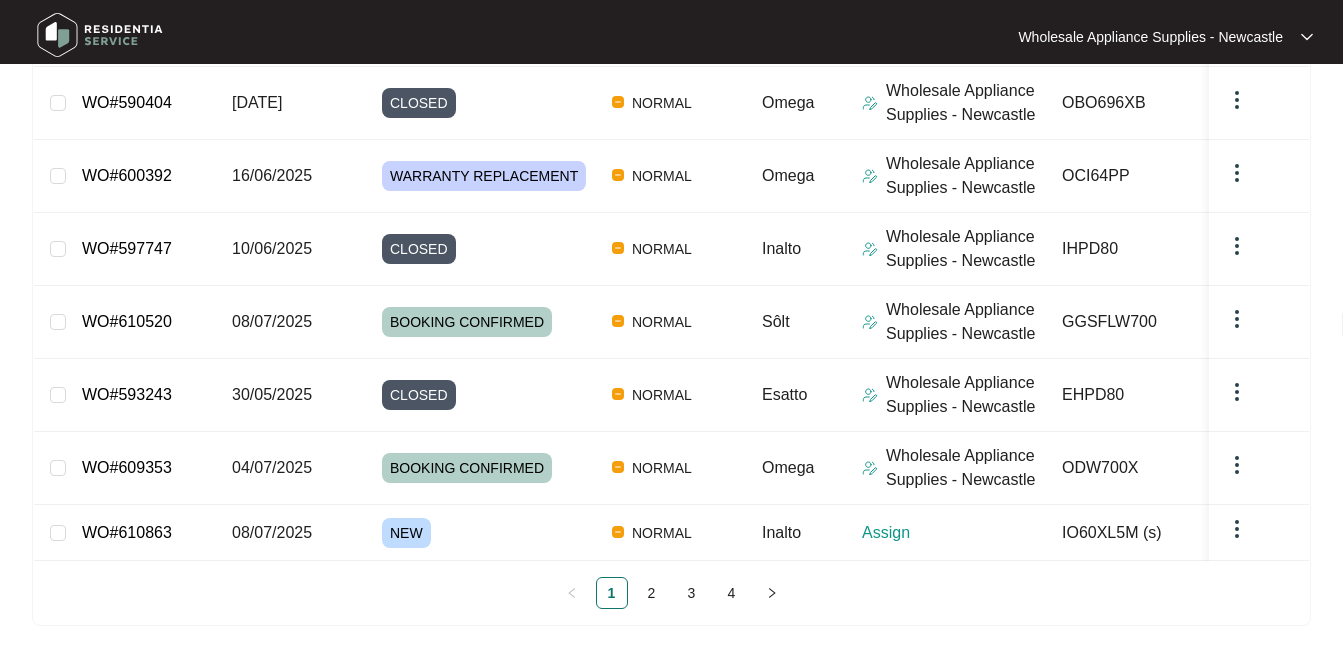 scroll, scrollTop: 555, scrollLeft: 0, axis: vertical 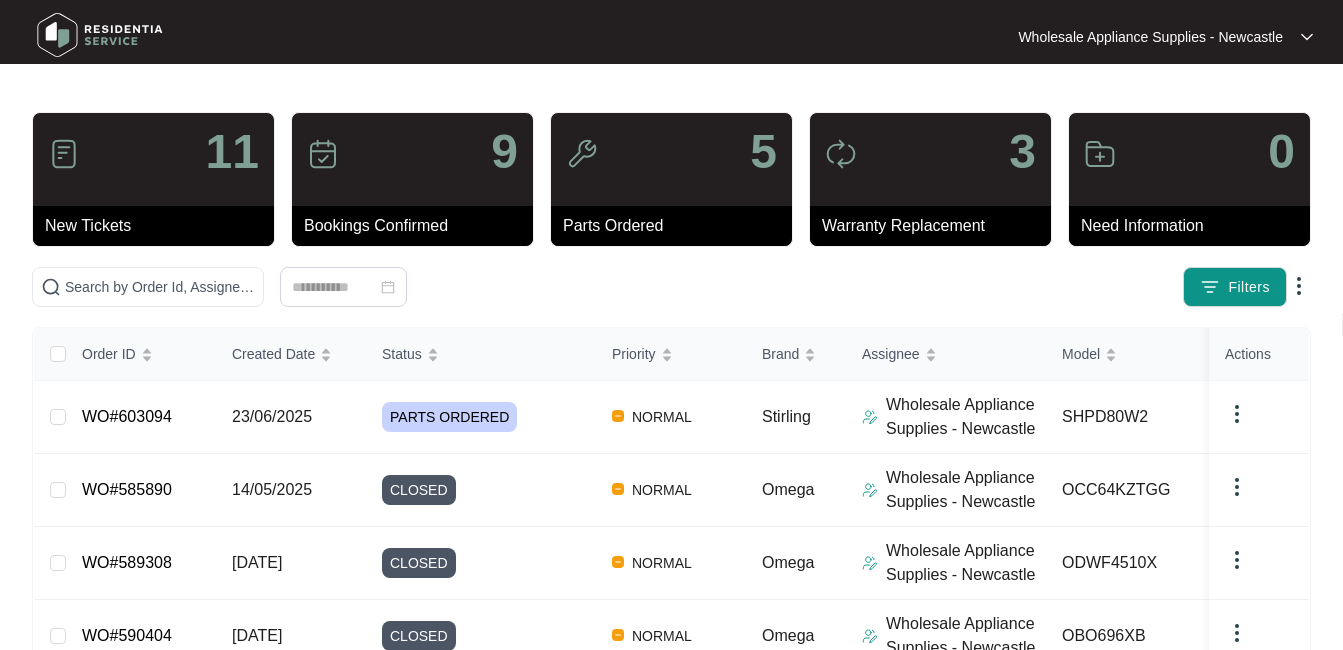 click on "Wholesale Appliance Supplies - Newcastle" at bounding box center [1165, 37] 